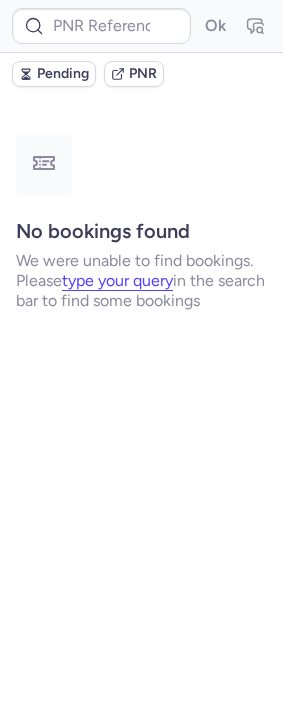 scroll, scrollTop: 0, scrollLeft: 0, axis: both 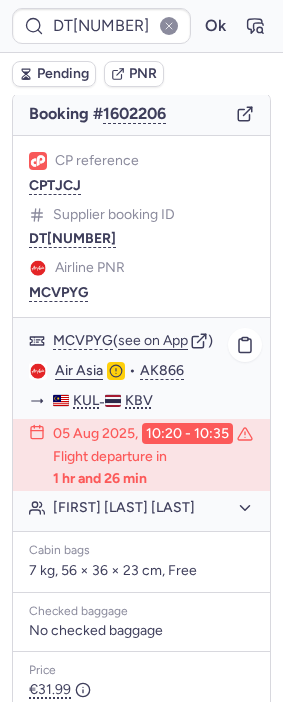 type on "CPUCEW" 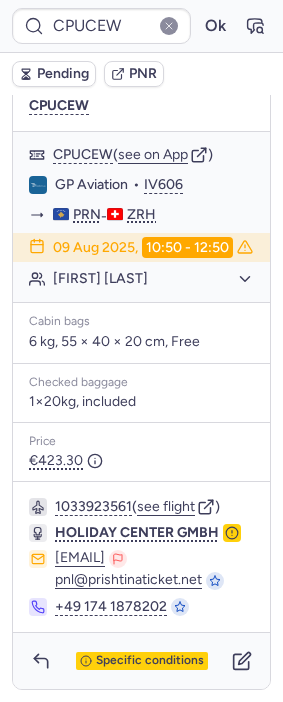 scroll, scrollTop: 341, scrollLeft: 0, axis: vertical 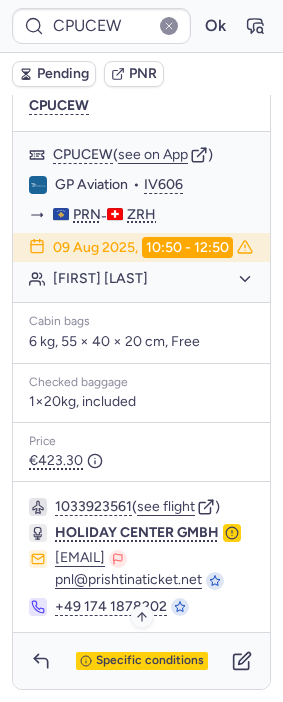click on "Specific conditions" at bounding box center [150, 661] 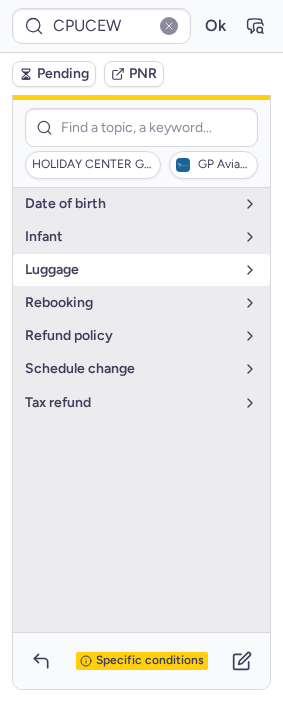 click on "luggage" at bounding box center [141, 270] 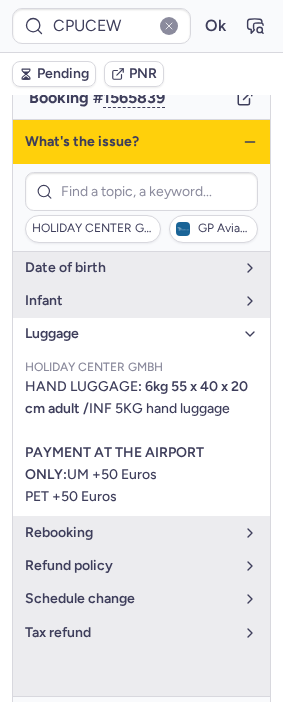 scroll, scrollTop: 230, scrollLeft: 0, axis: vertical 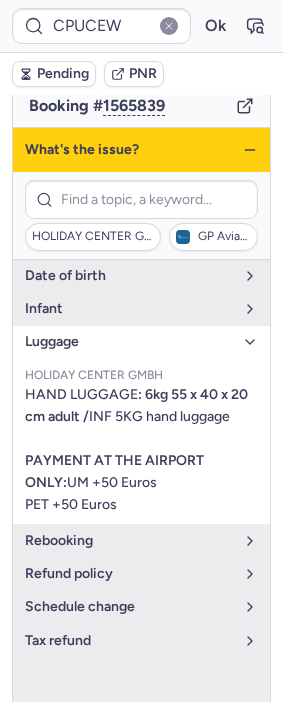 click 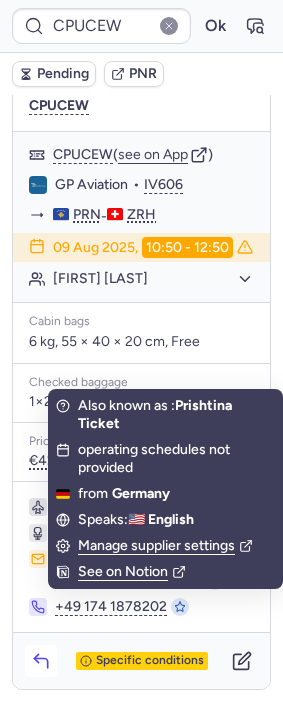 scroll, scrollTop: 341, scrollLeft: 0, axis: vertical 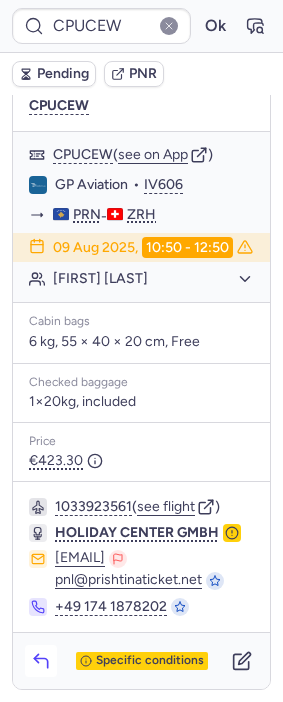 click 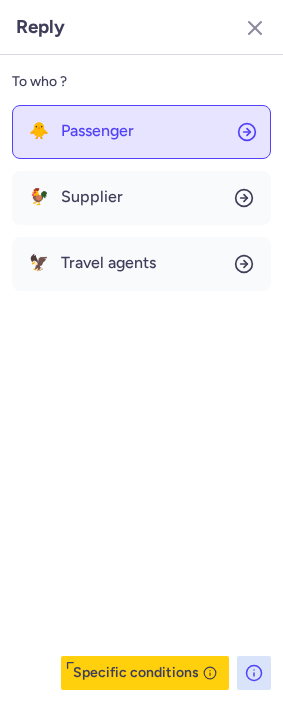 click on "🐥 Passenger" 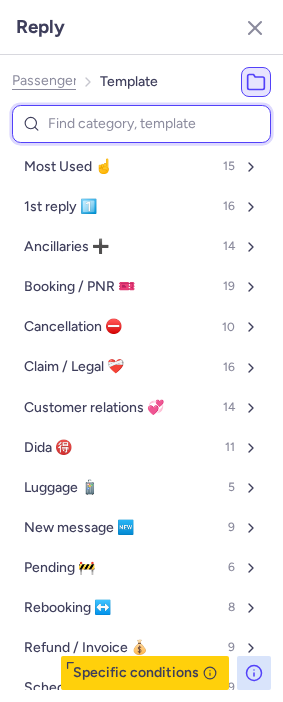 click at bounding box center [141, 124] 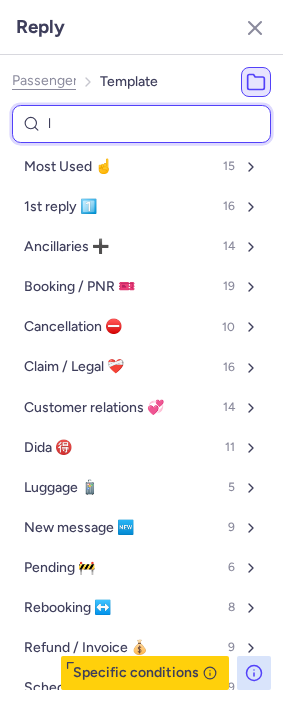 type on "lu" 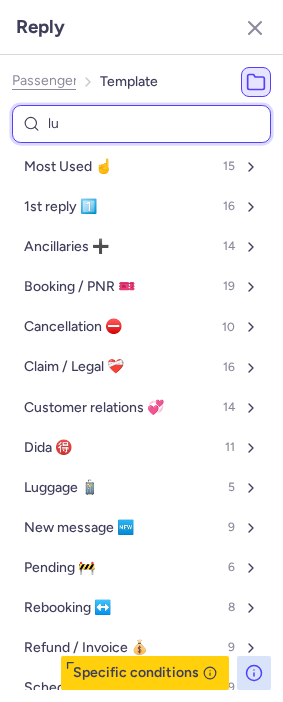 select on "en" 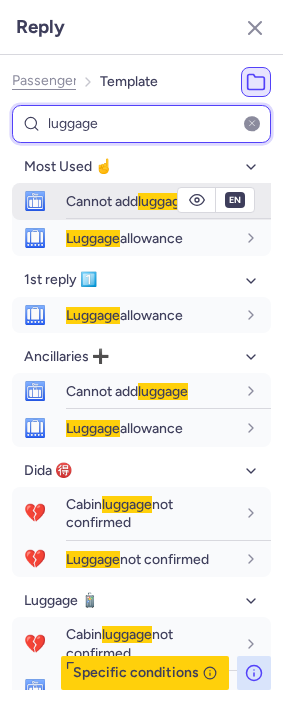 type on "luggage" 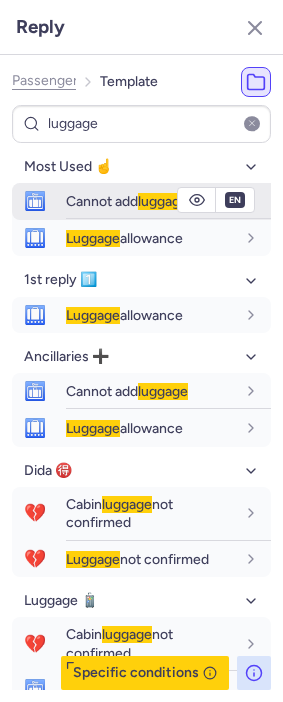 click on "Cannot add  luggage" at bounding box center [127, 201] 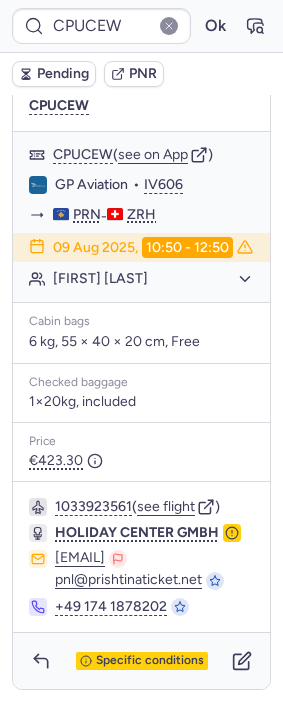 type on "CP3W5C" 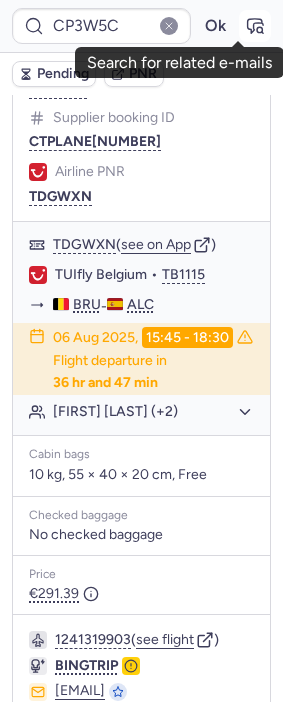 scroll, scrollTop: 452, scrollLeft: 0, axis: vertical 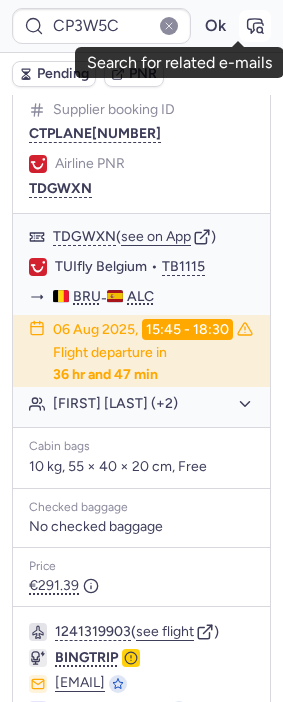 click 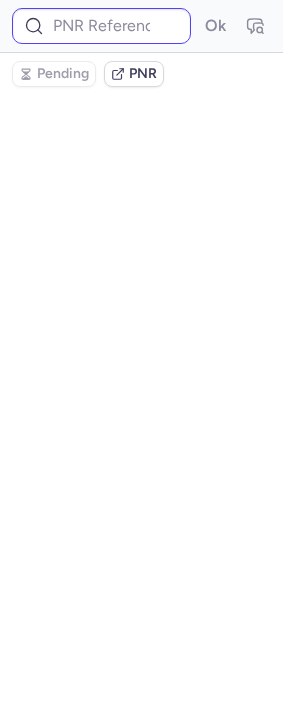 type on "CP3W5C" 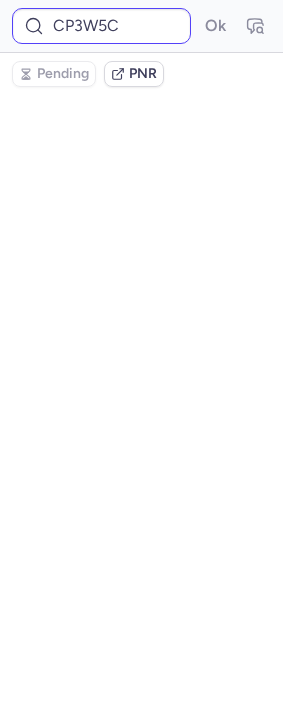 scroll, scrollTop: 0, scrollLeft: 0, axis: both 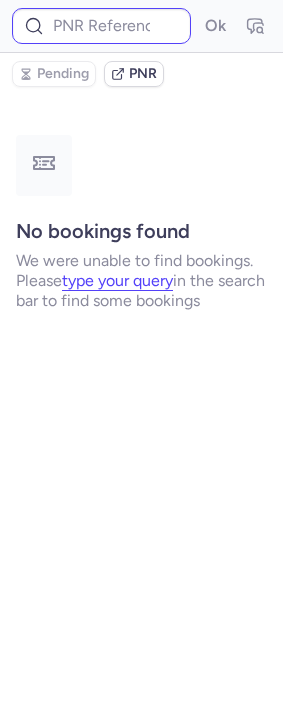 type on "CP3W5C" 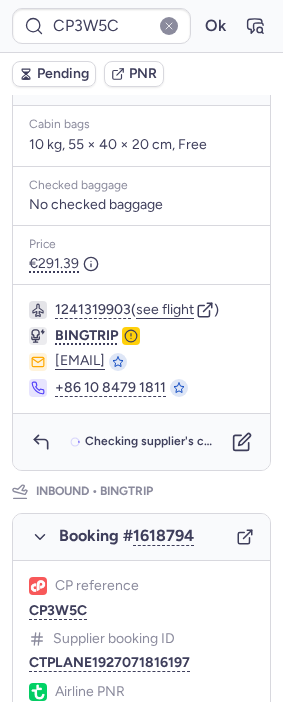 scroll, scrollTop: 777, scrollLeft: 0, axis: vertical 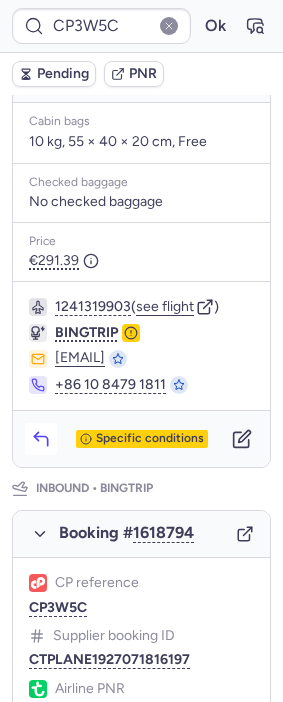 click 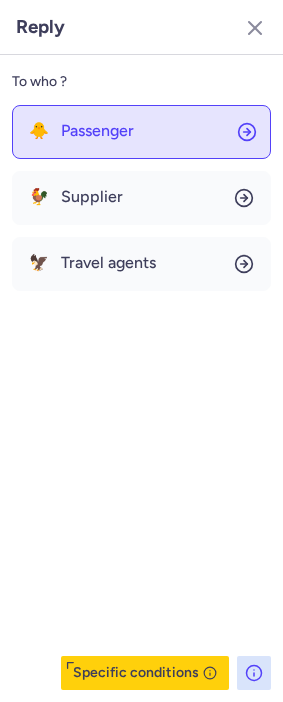 click on "🐥 Passenger" 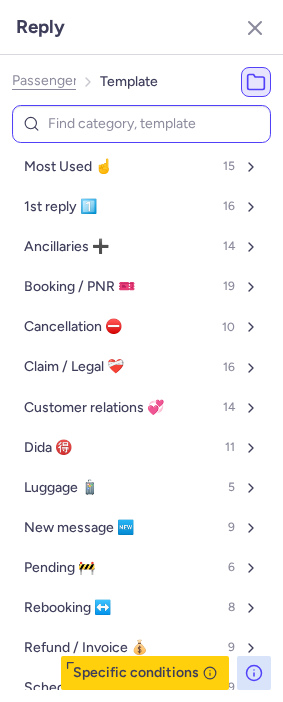 click at bounding box center (141, 124) 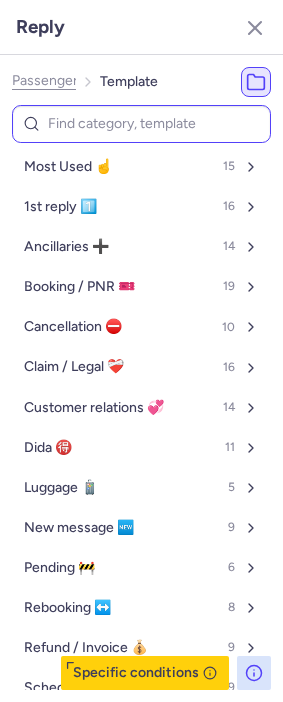 type on "w" 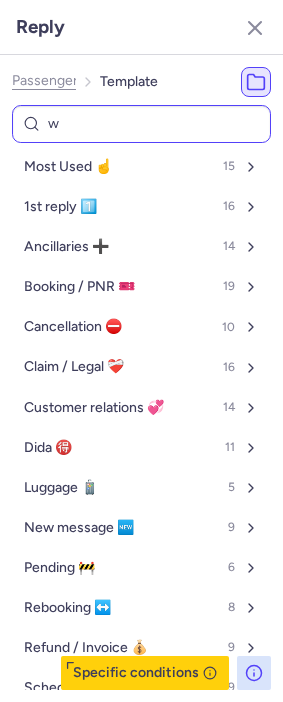 select on "en" 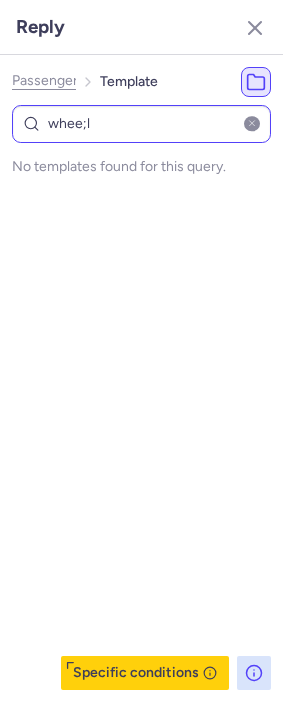 type on "whee;" 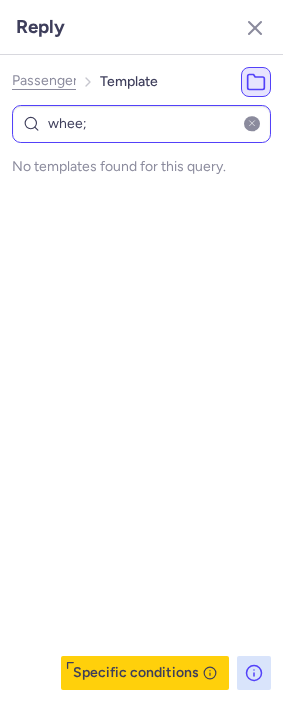 select on "en" 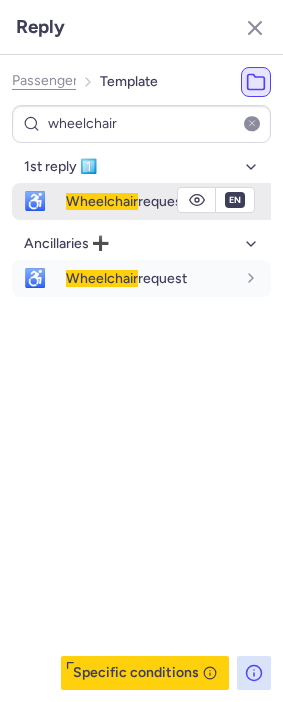 type on "wheelchair" 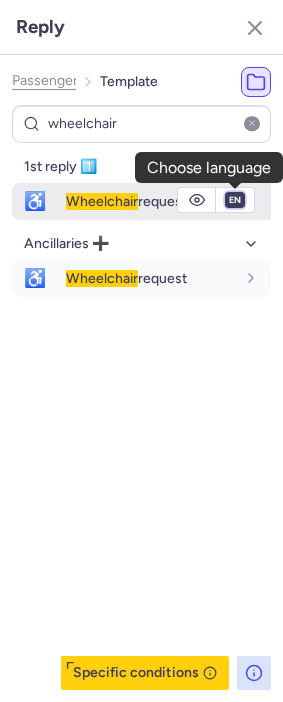 click on "fr en de nl pt es it ru" at bounding box center [235, 200] 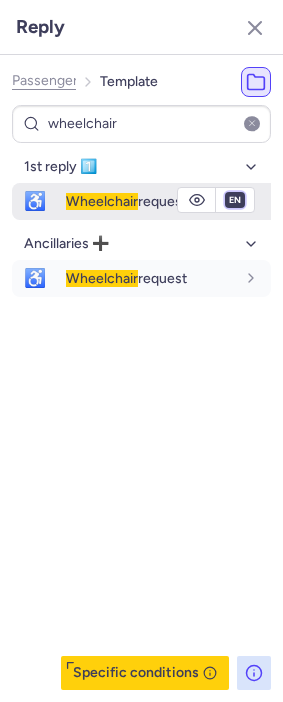 select on "nl" 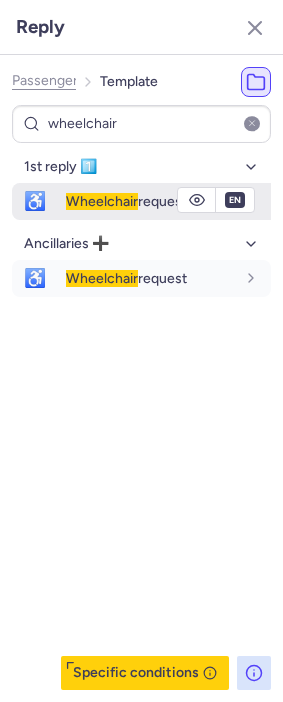 click on "fr en de nl pt es it ru" at bounding box center (235, 200) 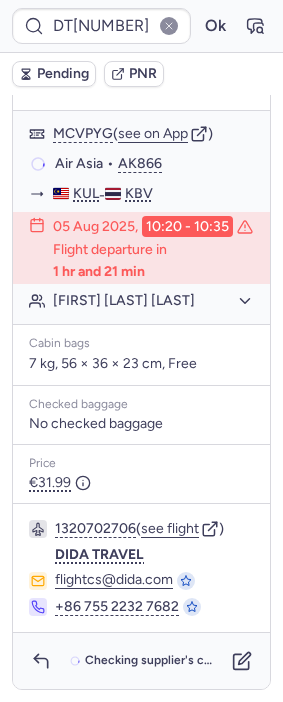 scroll, scrollTop: 444, scrollLeft: 0, axis: vertical 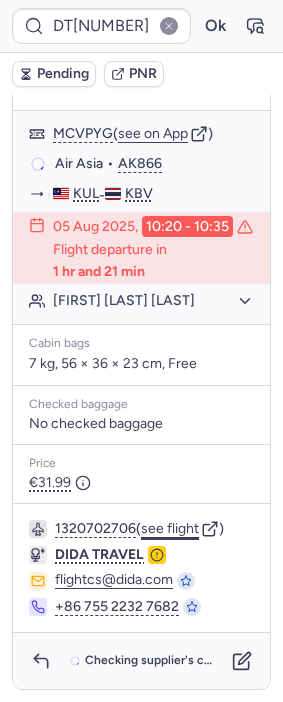 click on "see flight" 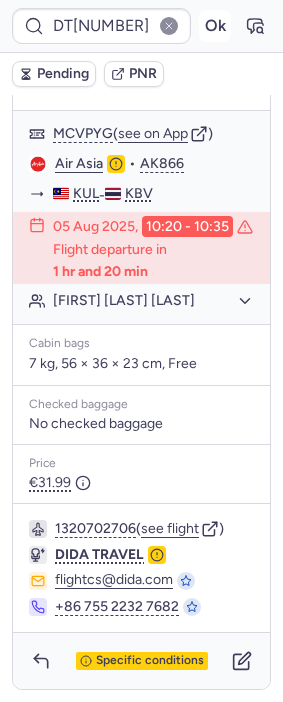 click on "Ok" at bounding box center [215, 26] 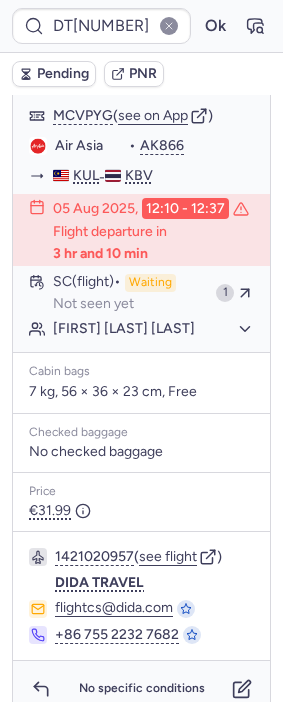 scroll, scrollTop: 444, scrollLeft: 0, axis: vertical 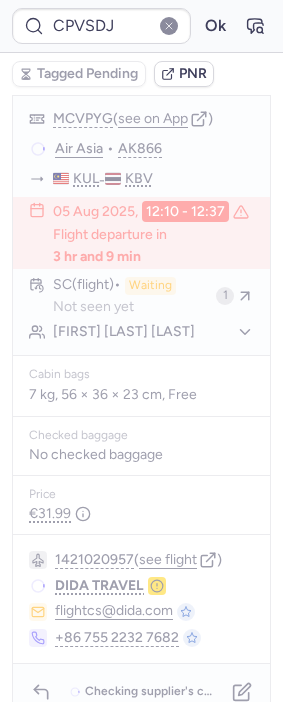 type on "CPESGU" 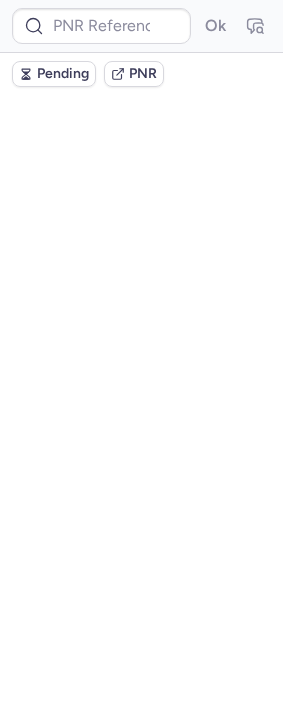 scroll, scrollTop: 0, scrollLeft: 0, axis: both 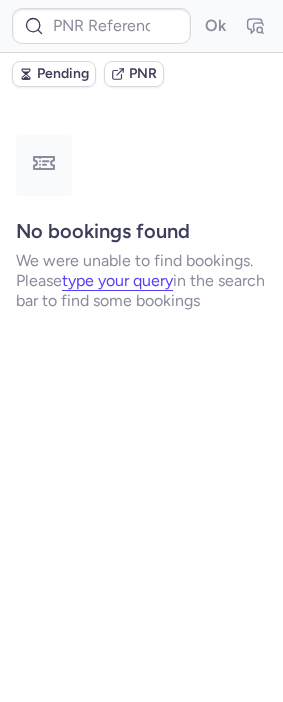 type on "CPESGU" 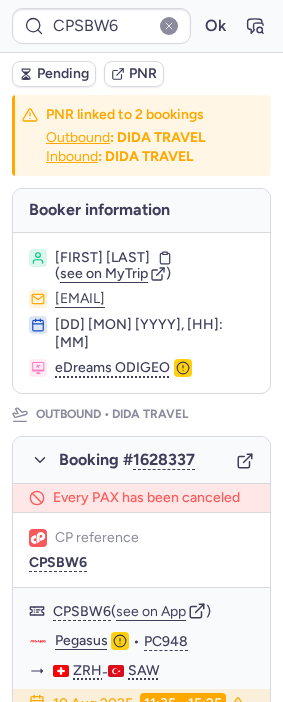 type on "CPESGU" 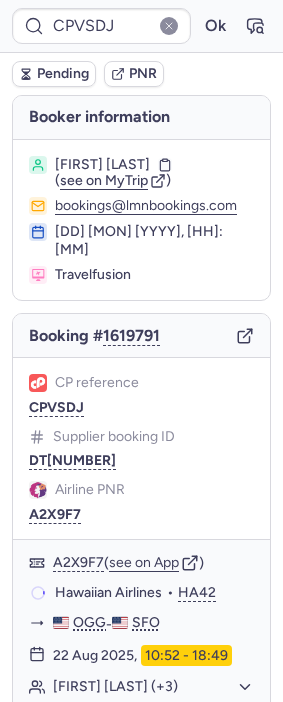 type on "CPESGU" 